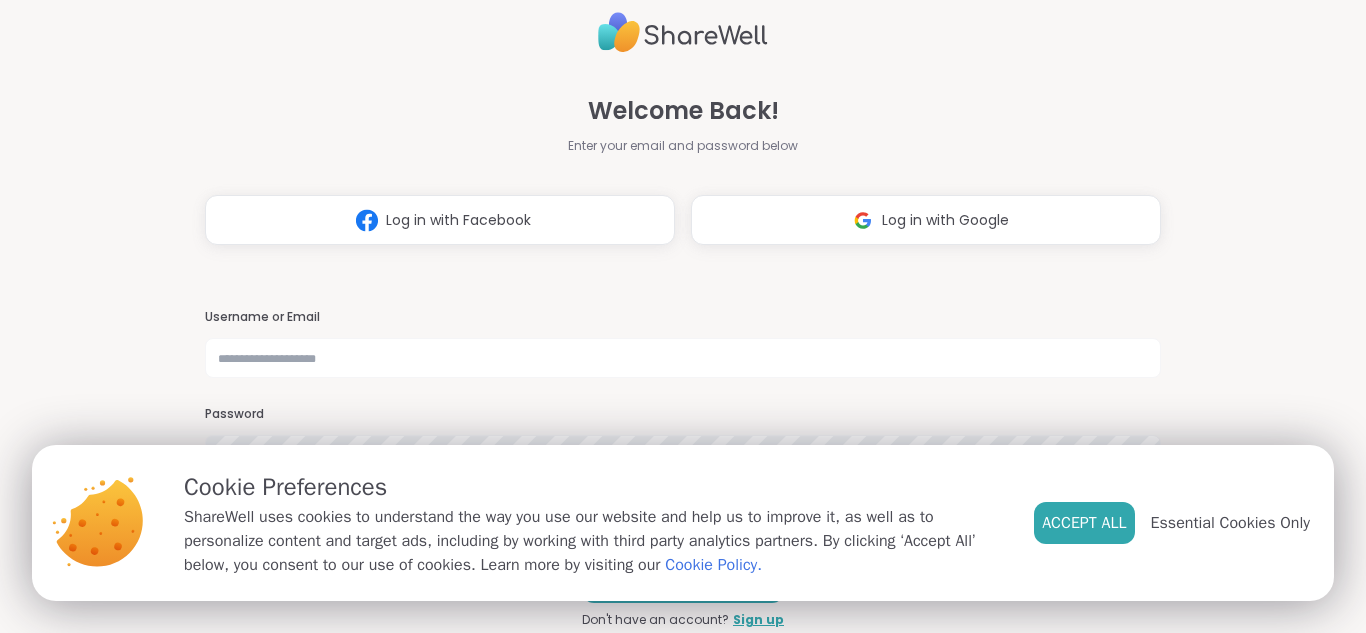 scroll, scrollTop: 0, scrollLeft: 0, axis: both 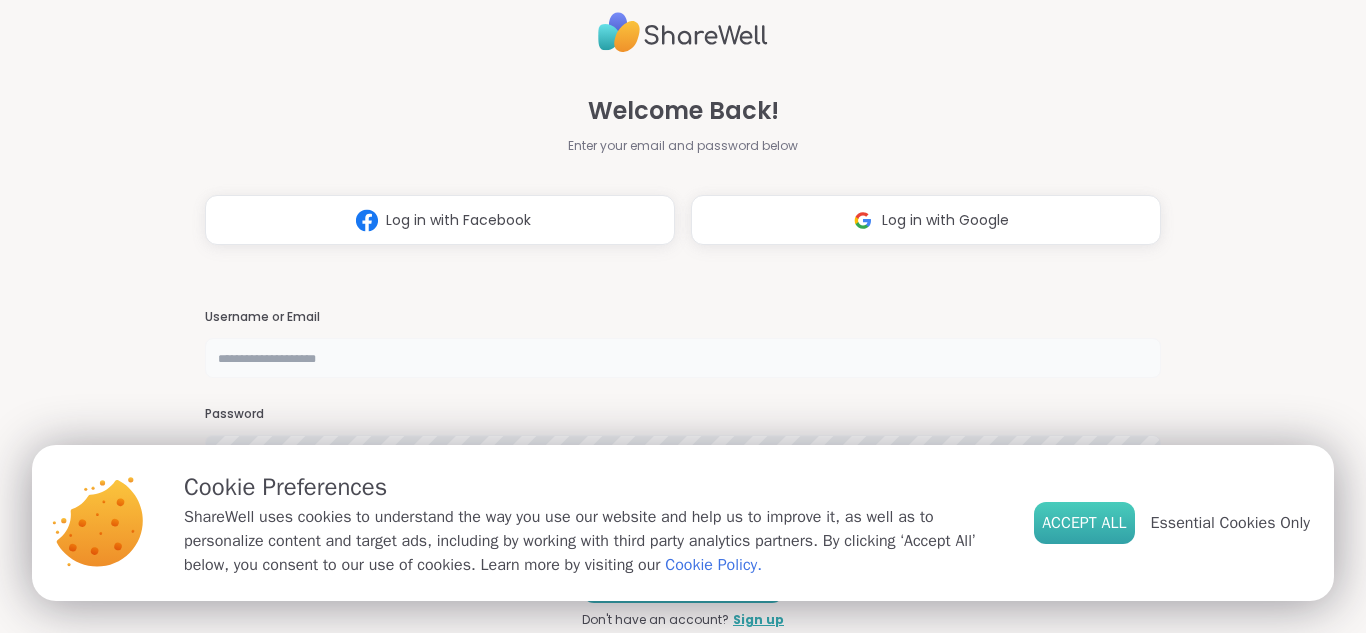 type on "**********" 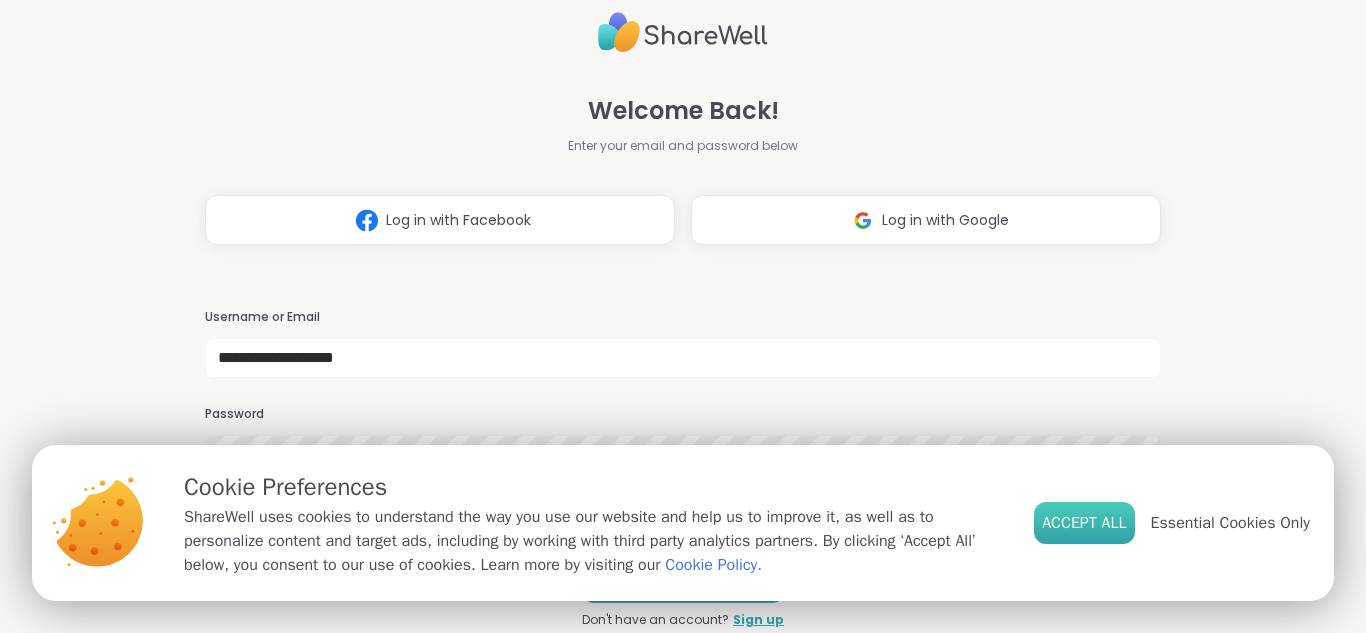 click on "Accept All" at bounding box center [1084, 523] 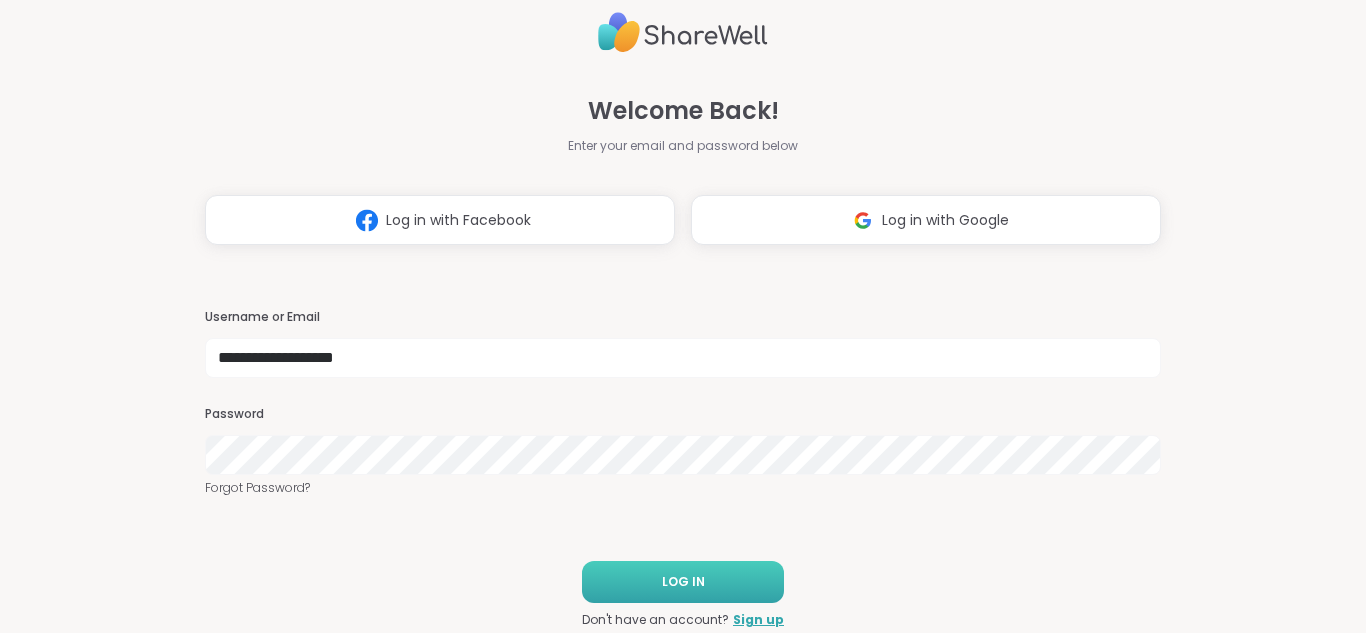 click on "LOG IN" at bounding box center [683, 582] 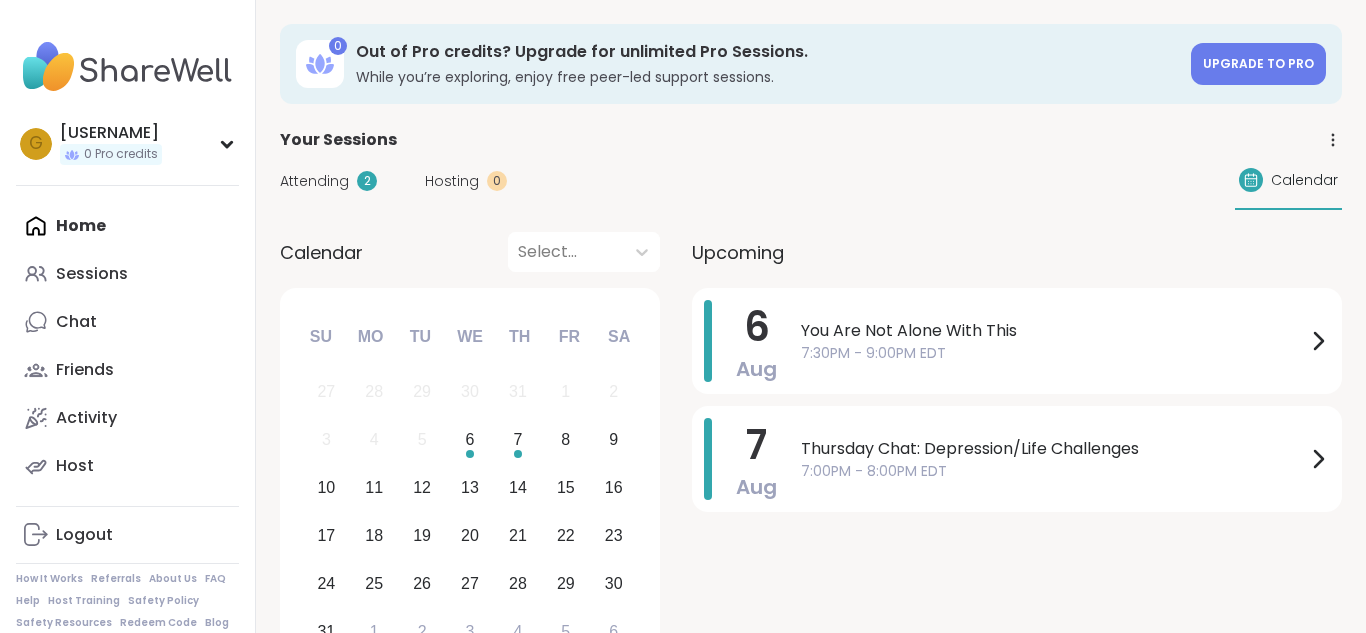 click on "2" at bounding box center (367, 181) 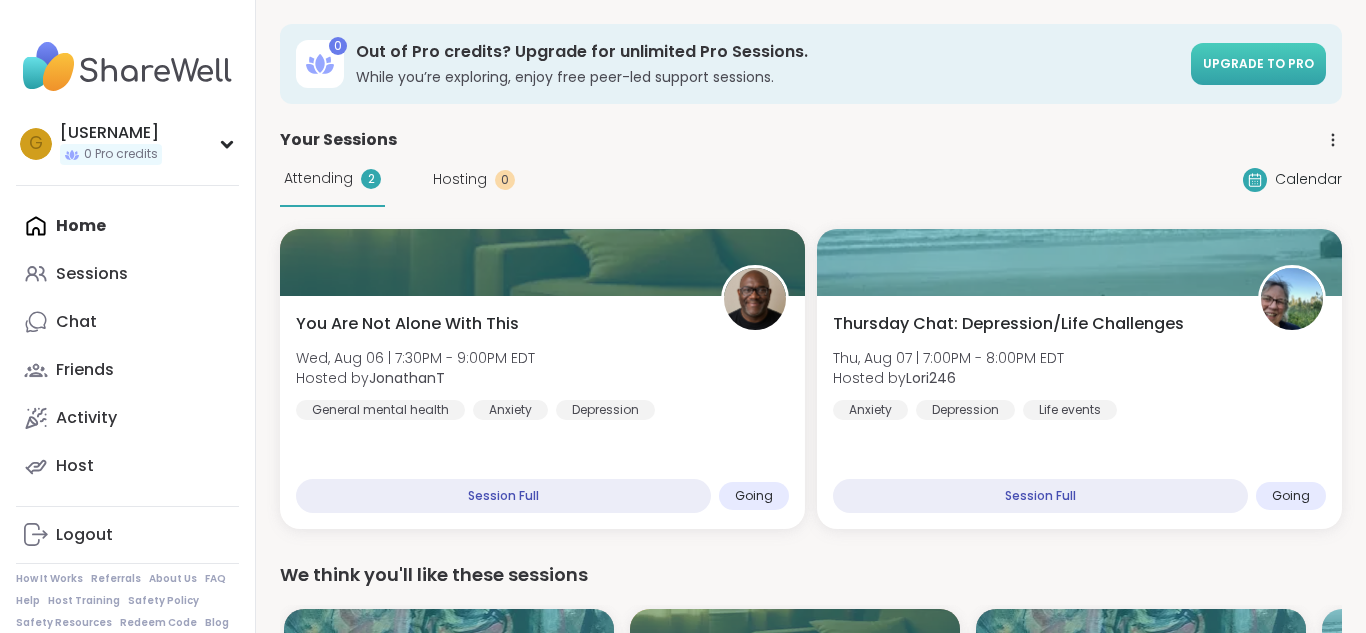 click on "Upgrade to Pro" at bounding box center (1258, 63) 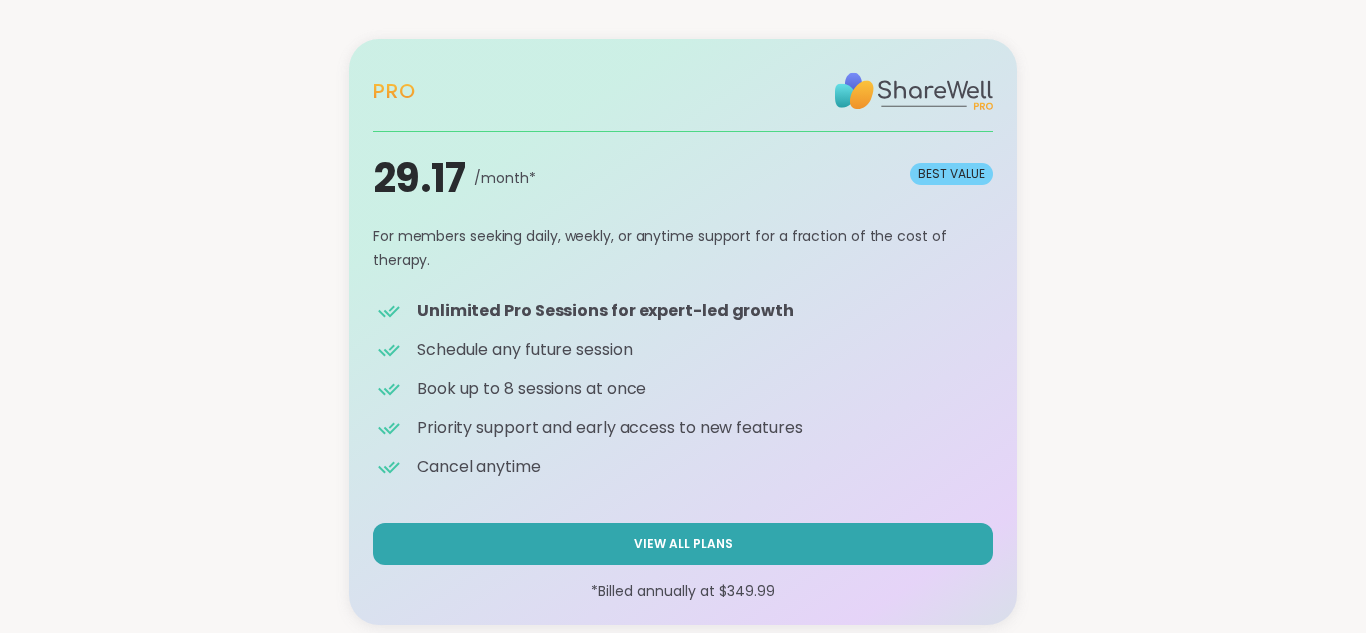 scroll, scrollTop: 127, scrollLeft: 0, axis: vertical 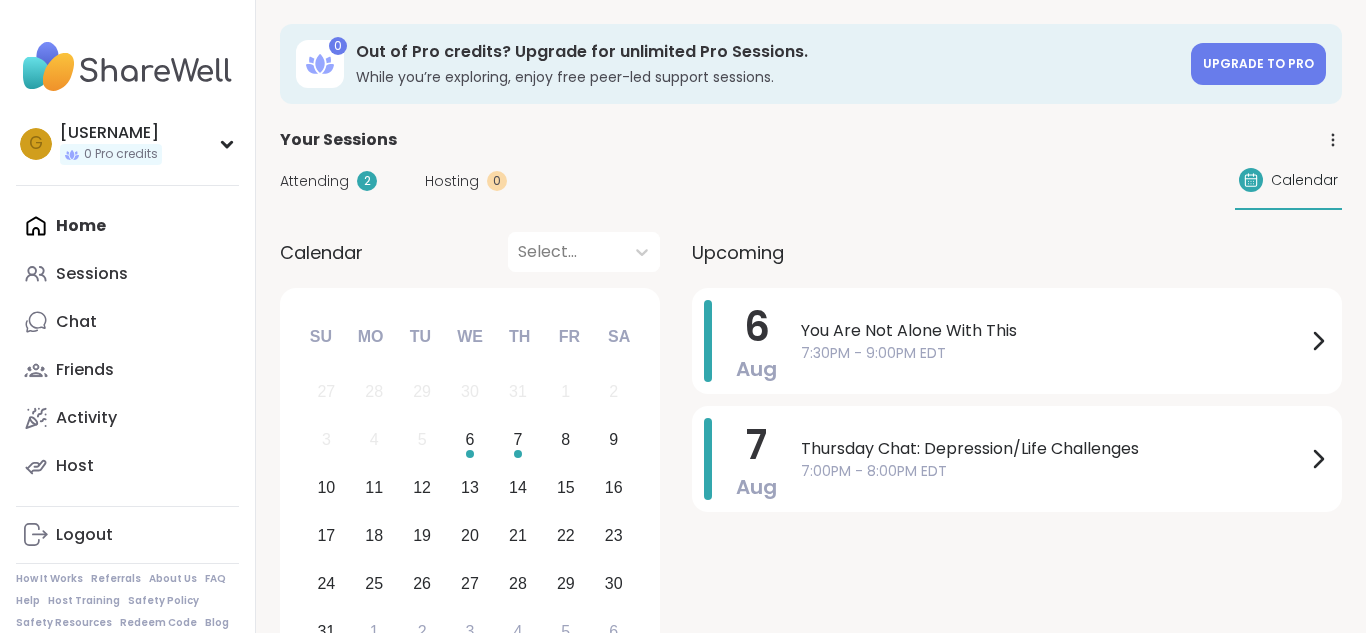 click on "Attending" at bounding box center (314, 181) 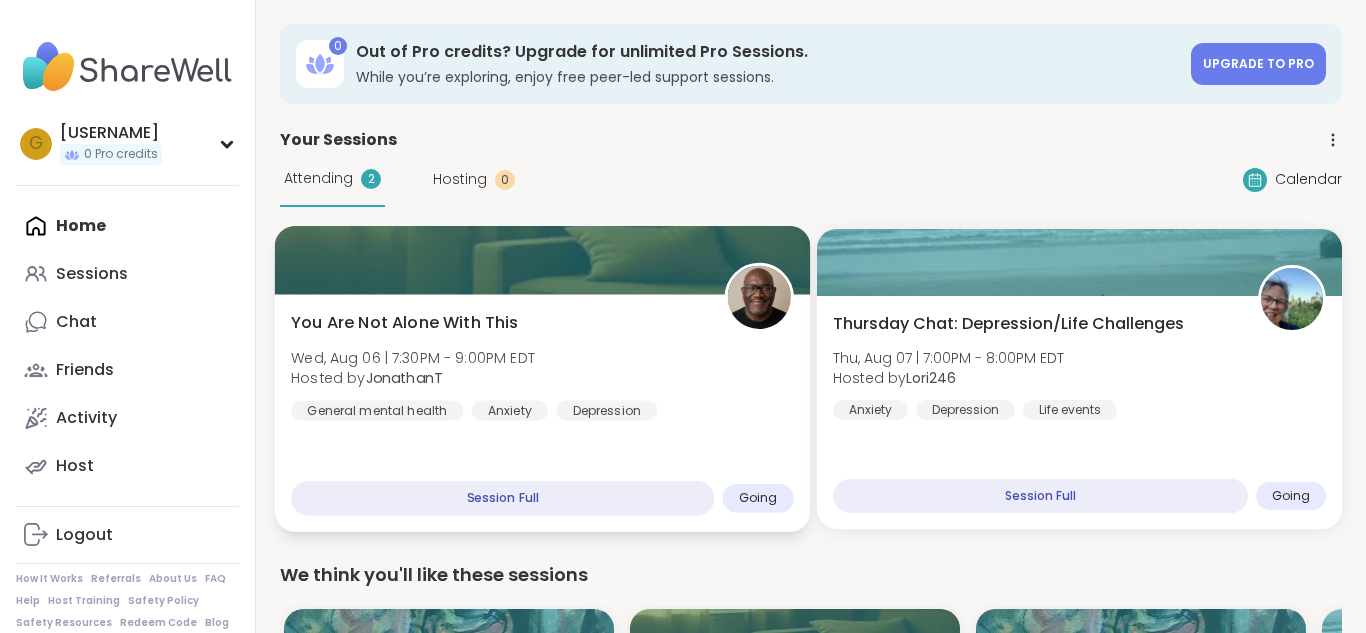 click at bounding box center [543, 260] 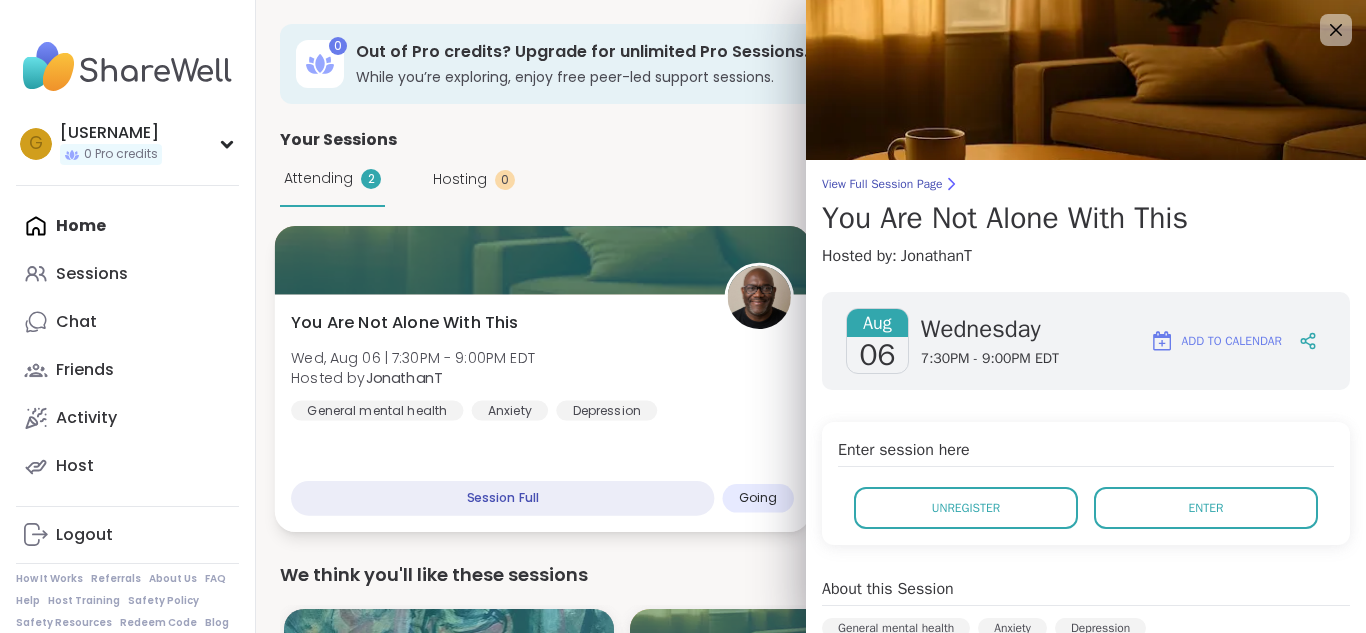 click on "You Are Not Alone With This [DAY], [DATE] | [TIME] - [TIME] [TIMEZONE] Hosted by  [USERNAME] General mental health Anxiety Depression Session Full Going" at bounding box center (543, 413) 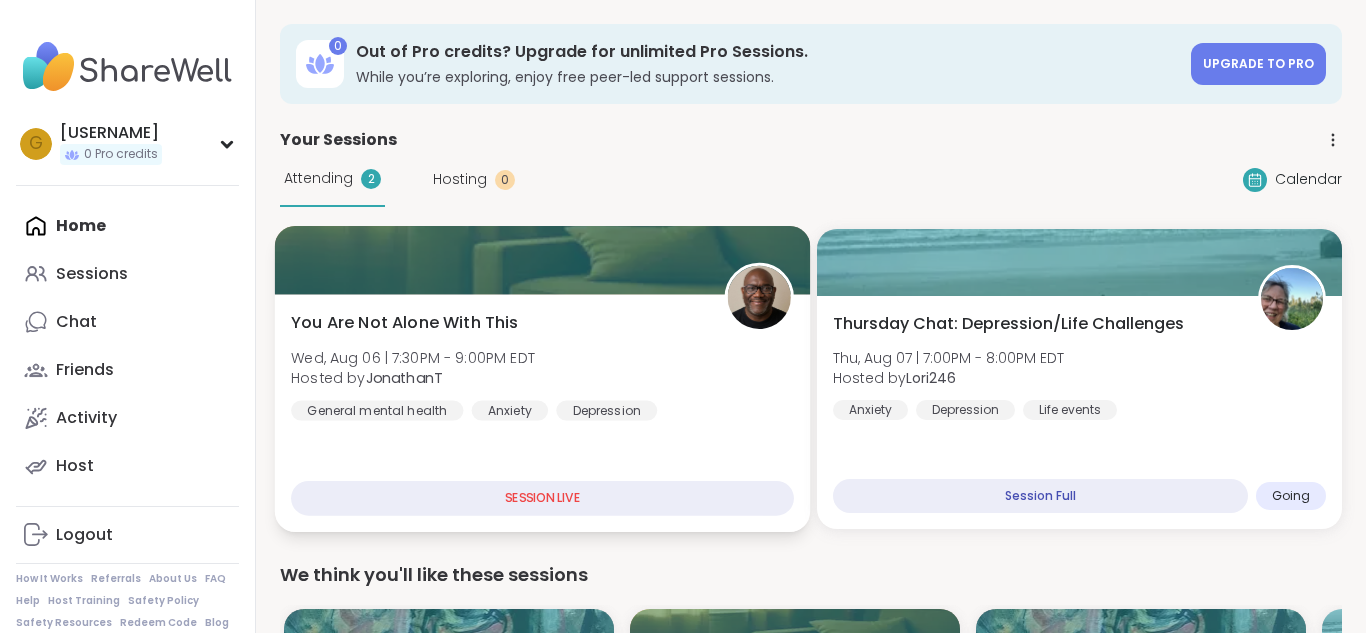 click on "You Are Not Alone With This [DAY], [DATE] | [TIME] - [TIME] [TIMEZONE] Hosted by  [USERNAME] General mental health Anxiety Depression" at bounding box center [542, 366] 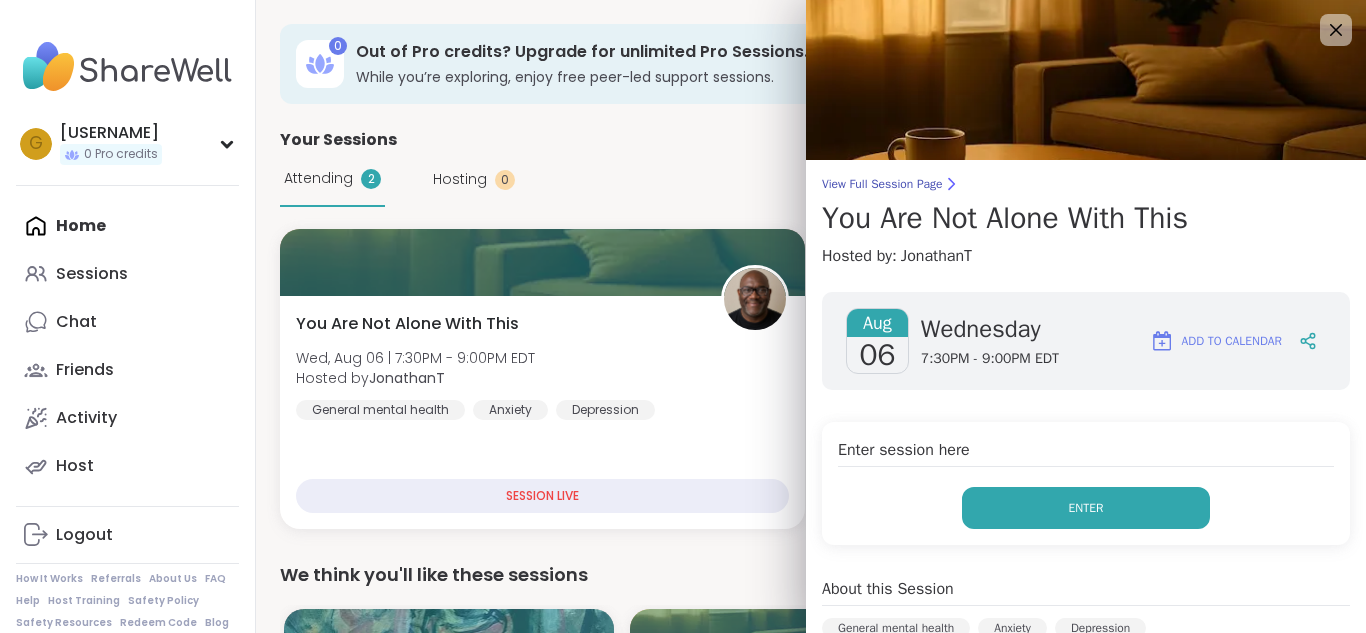 click on "Enter" at bounding box center (1086, 508) 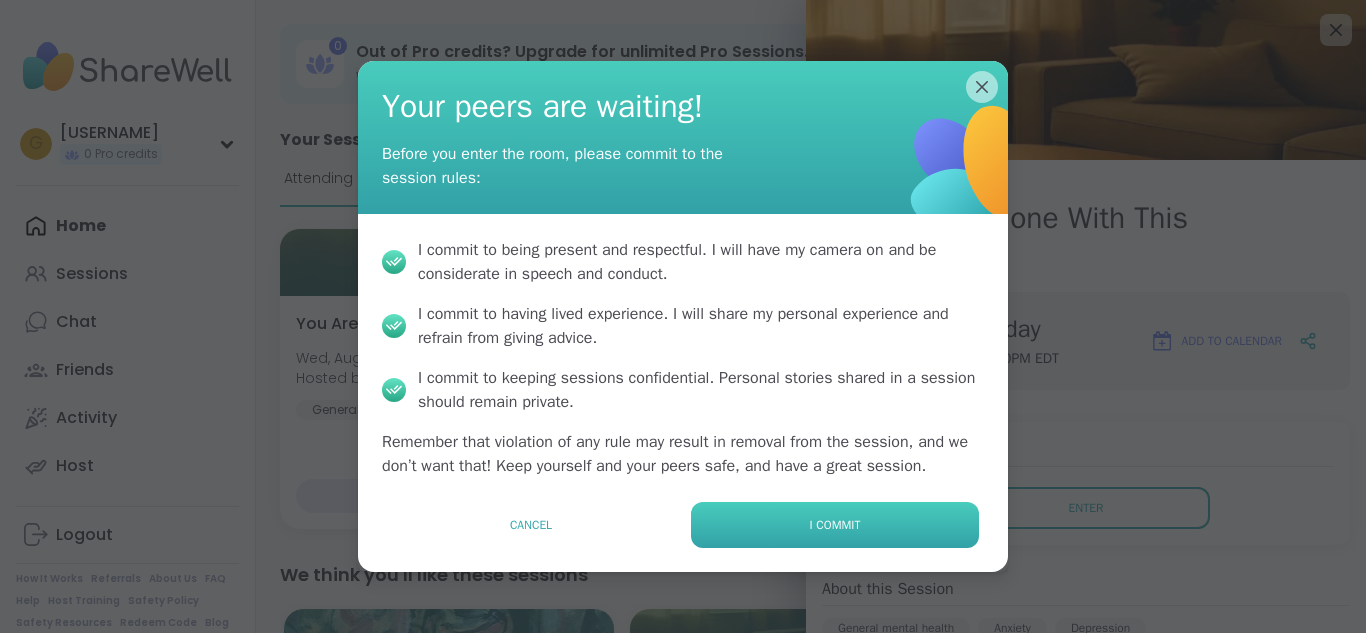 click on "I commit" at bounding box center (835, 525) 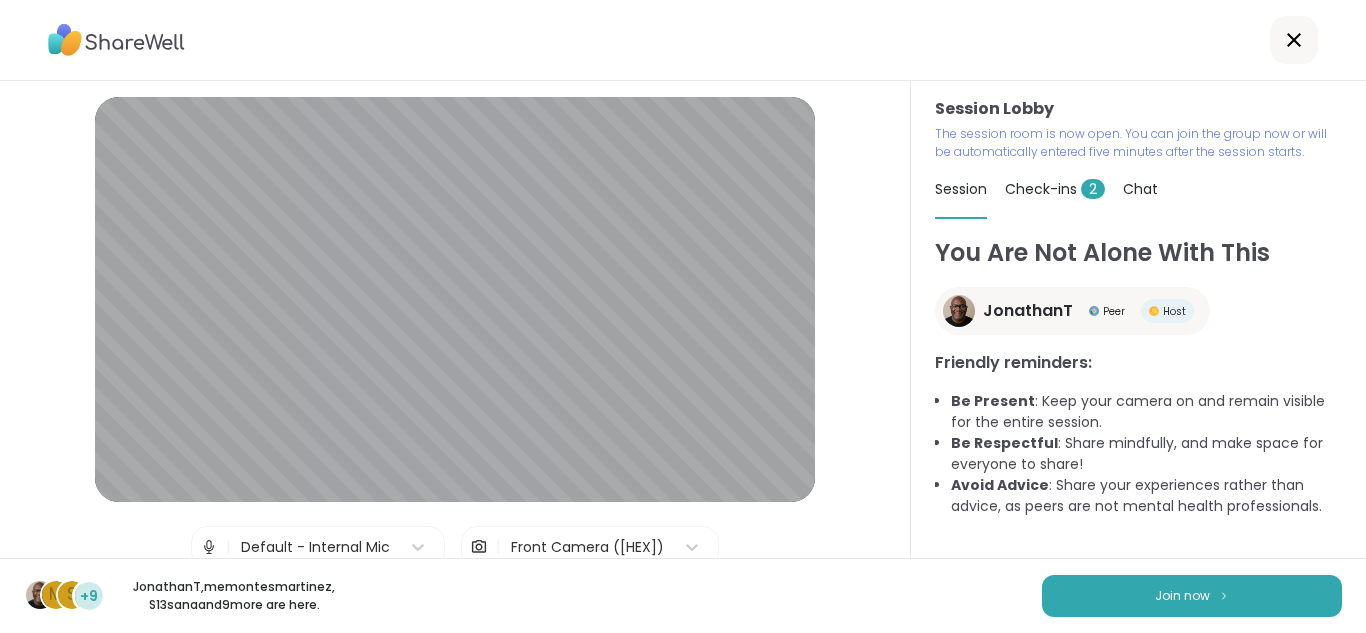 click on "m S [PHONE] [USERNAME] ,  [USERNAME] ,   [USERNAME]  and  [NUMBER]  more are here. Join now" at bounding box center (683, 595) 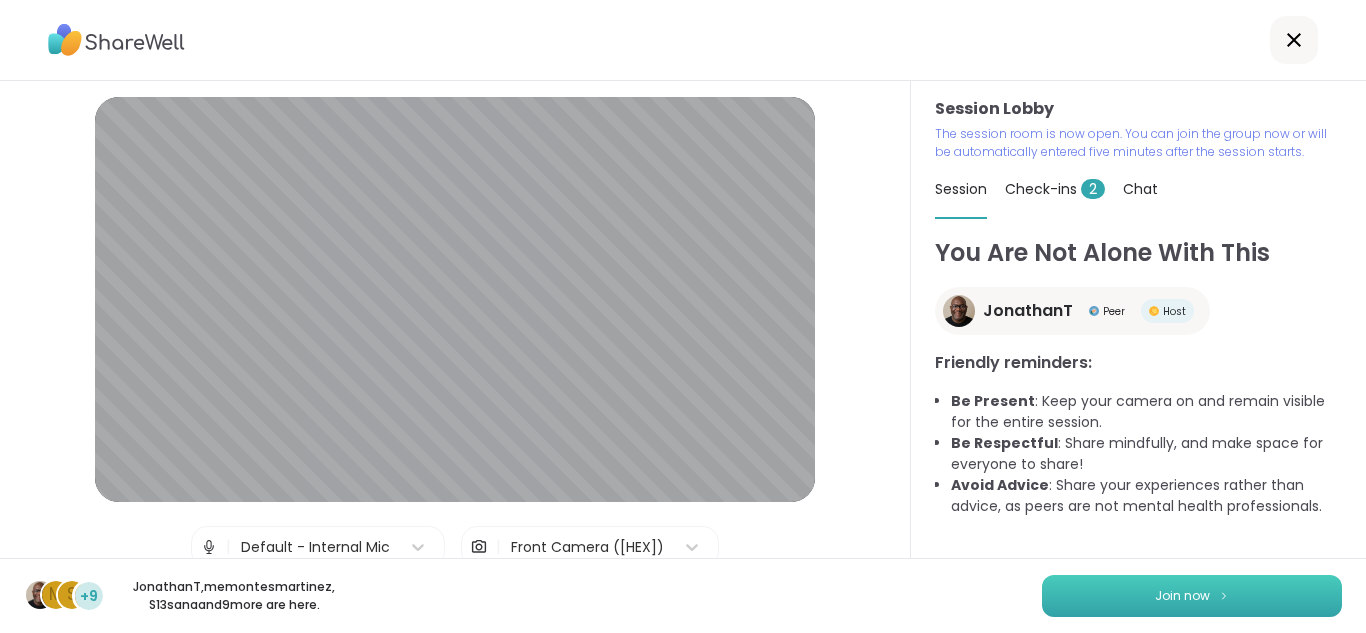 click on "Join now" at bounding box center [1192, 596] 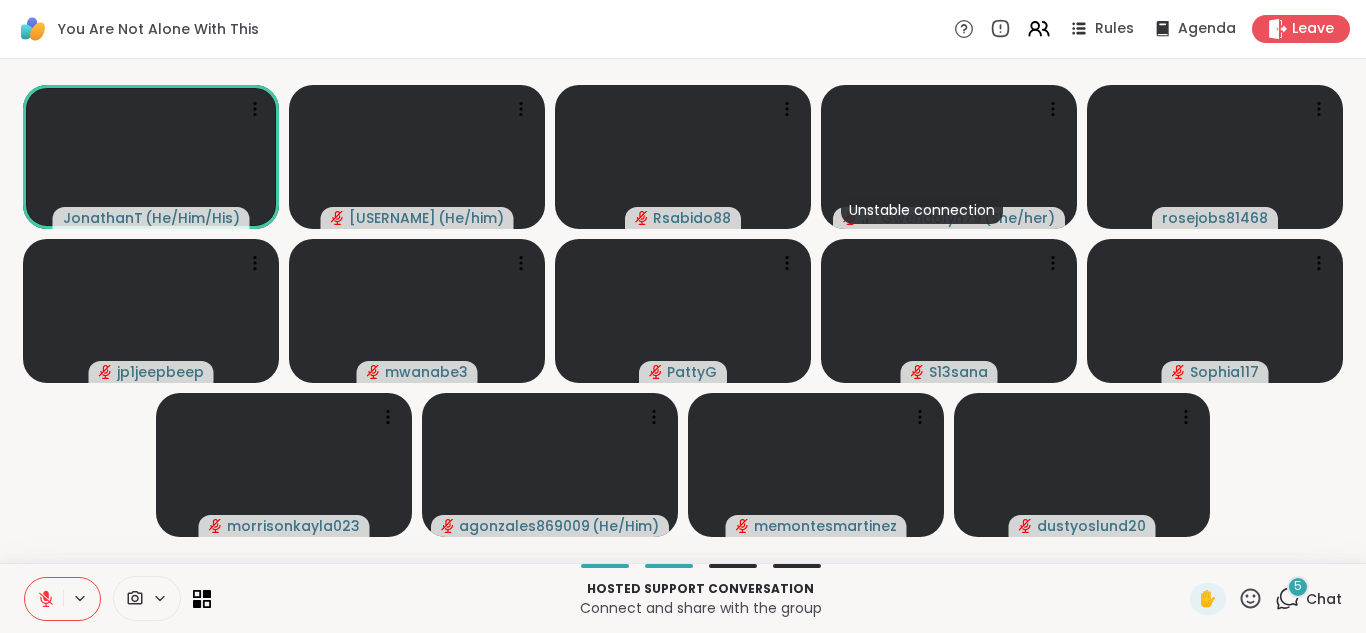 click 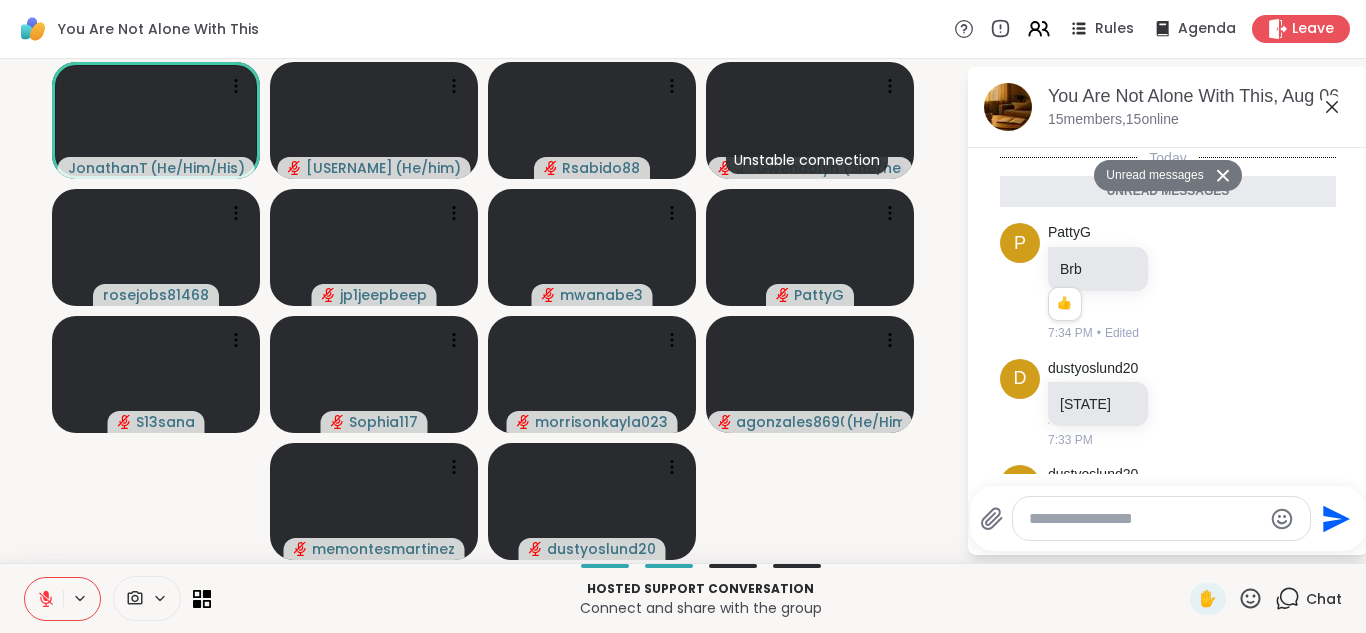 scroll, scrollTop: 403, scrollLeft: 0, axis: vertical 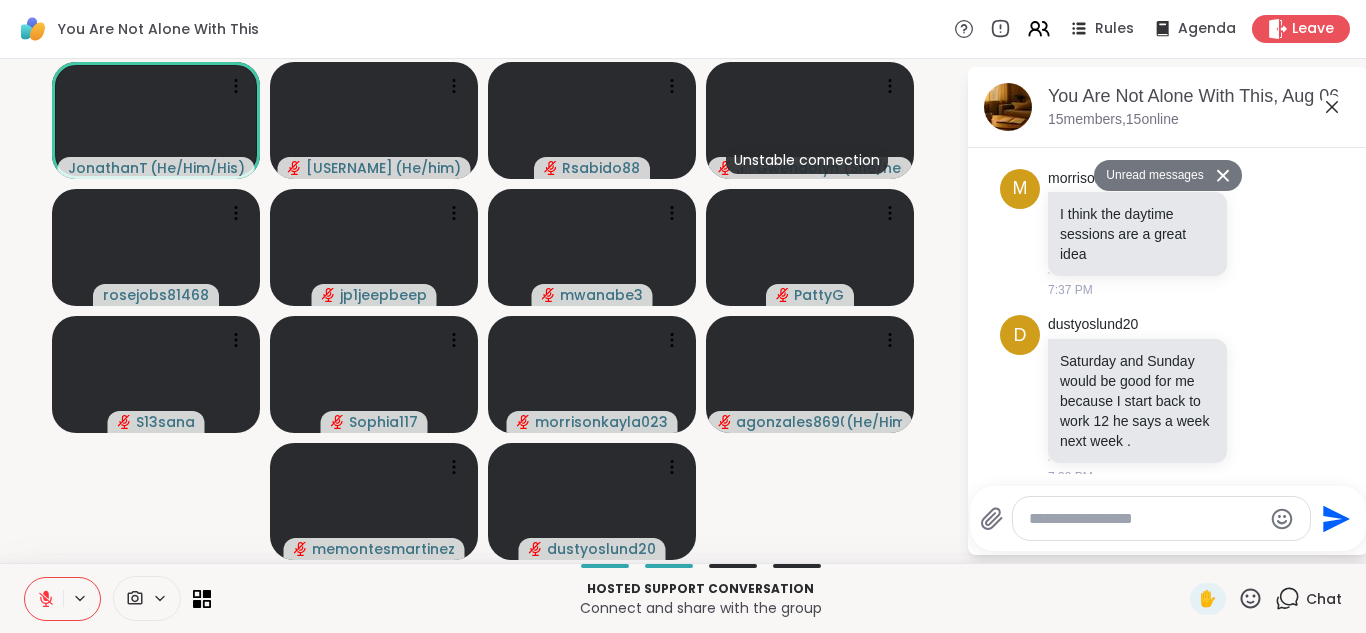 click 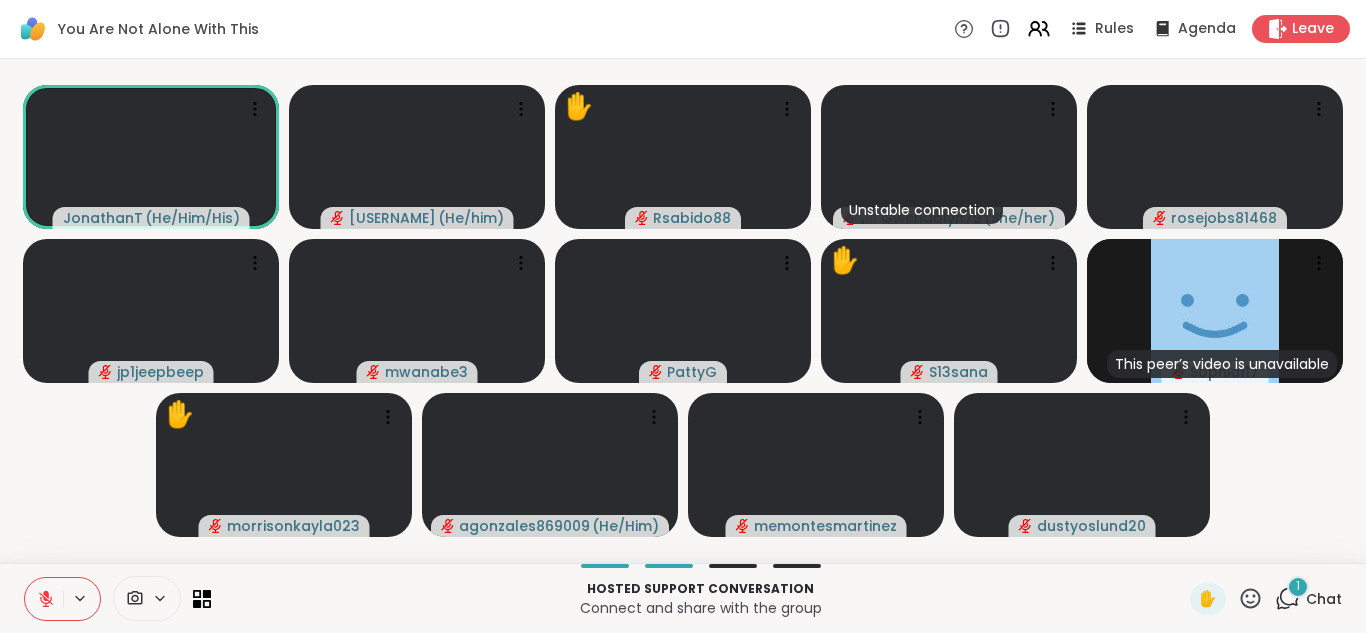 click 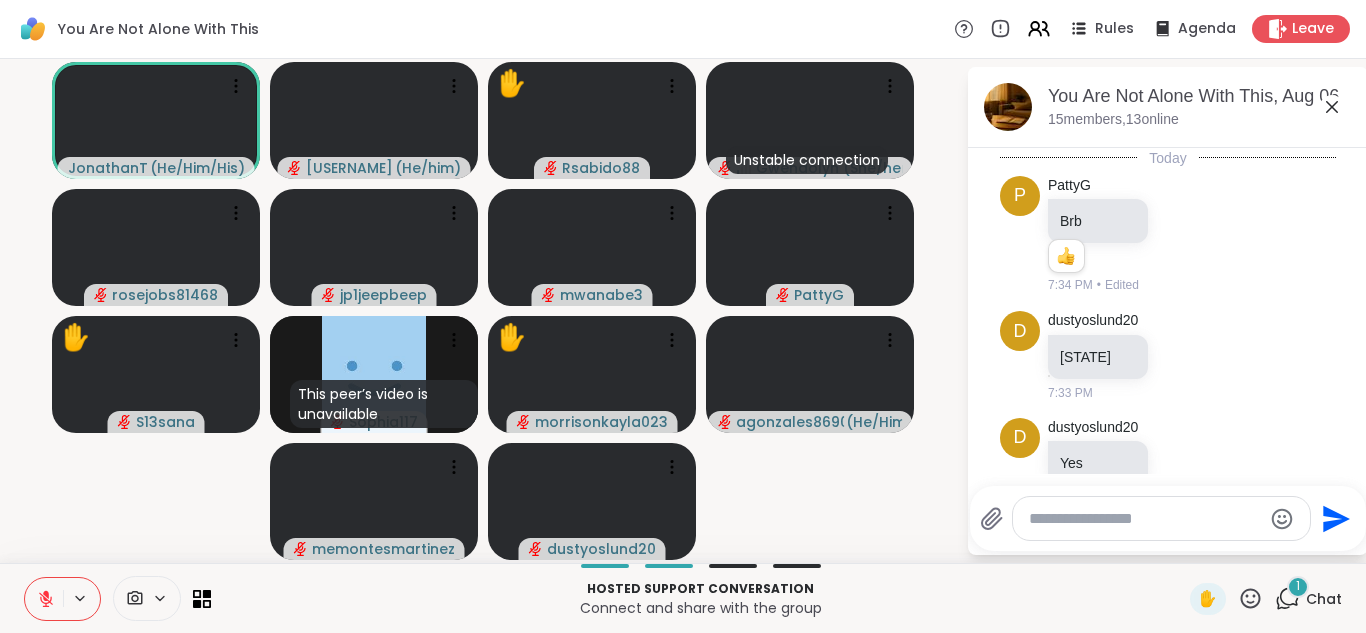 scroll, scrollTop: 607, scrollLeft: 0, axis: vertical 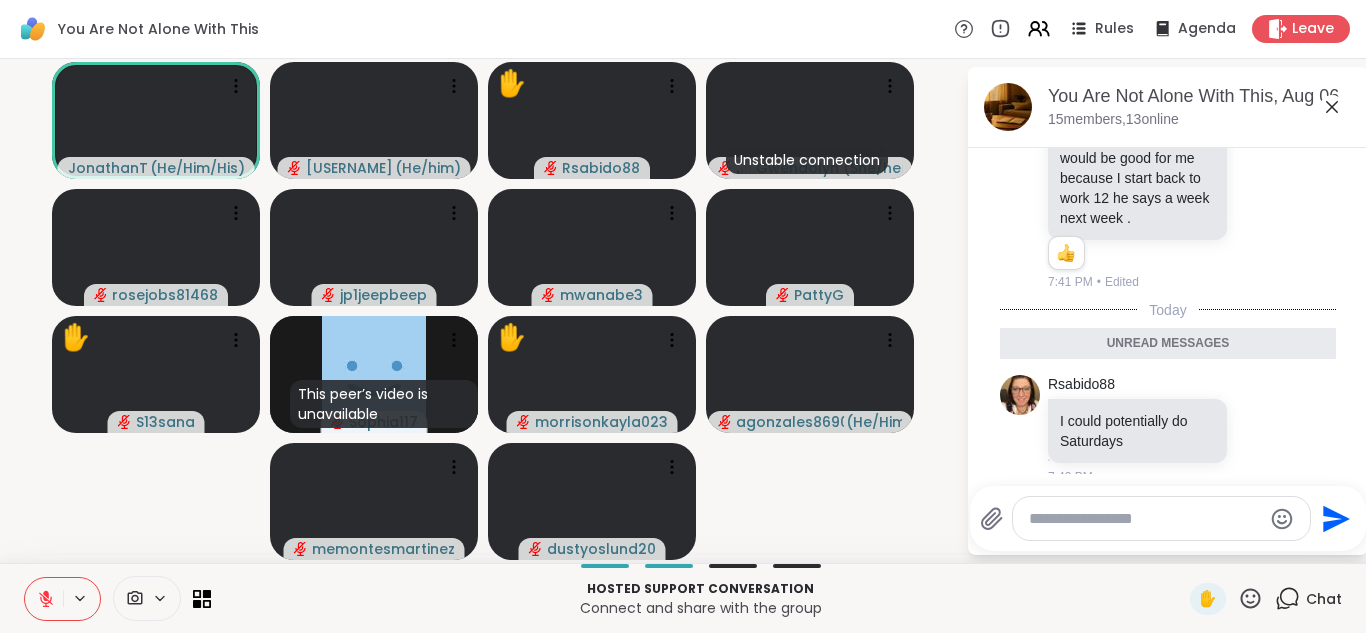 click 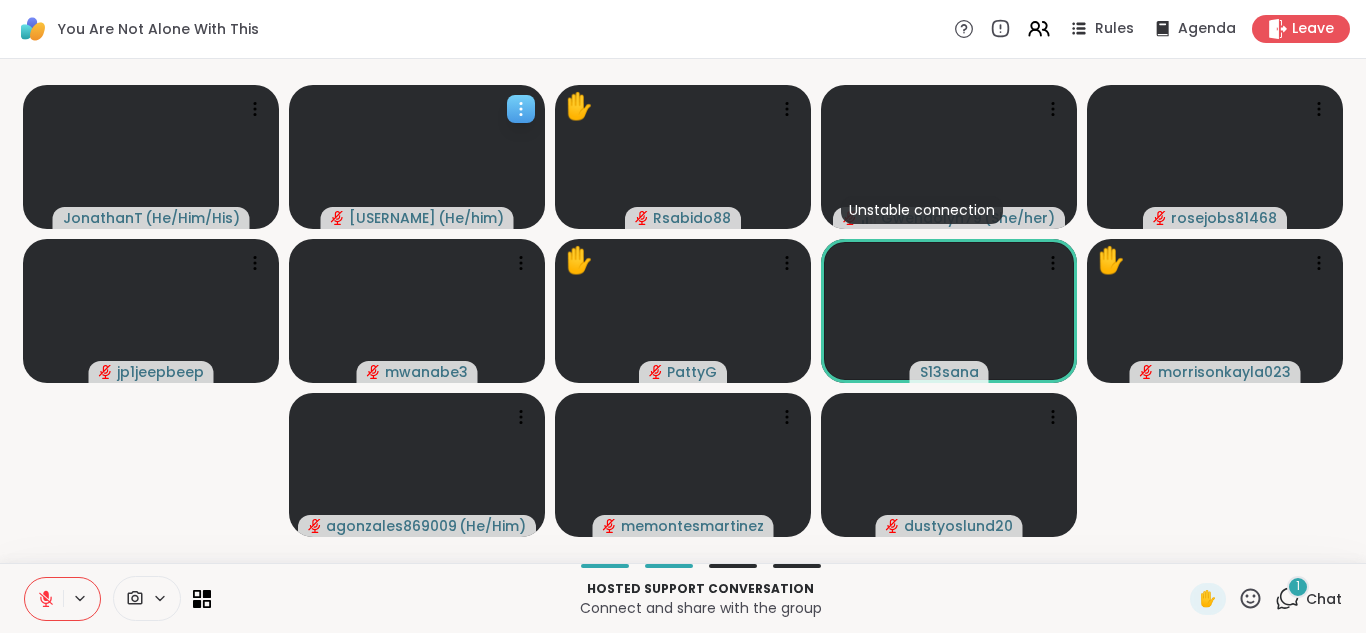 click 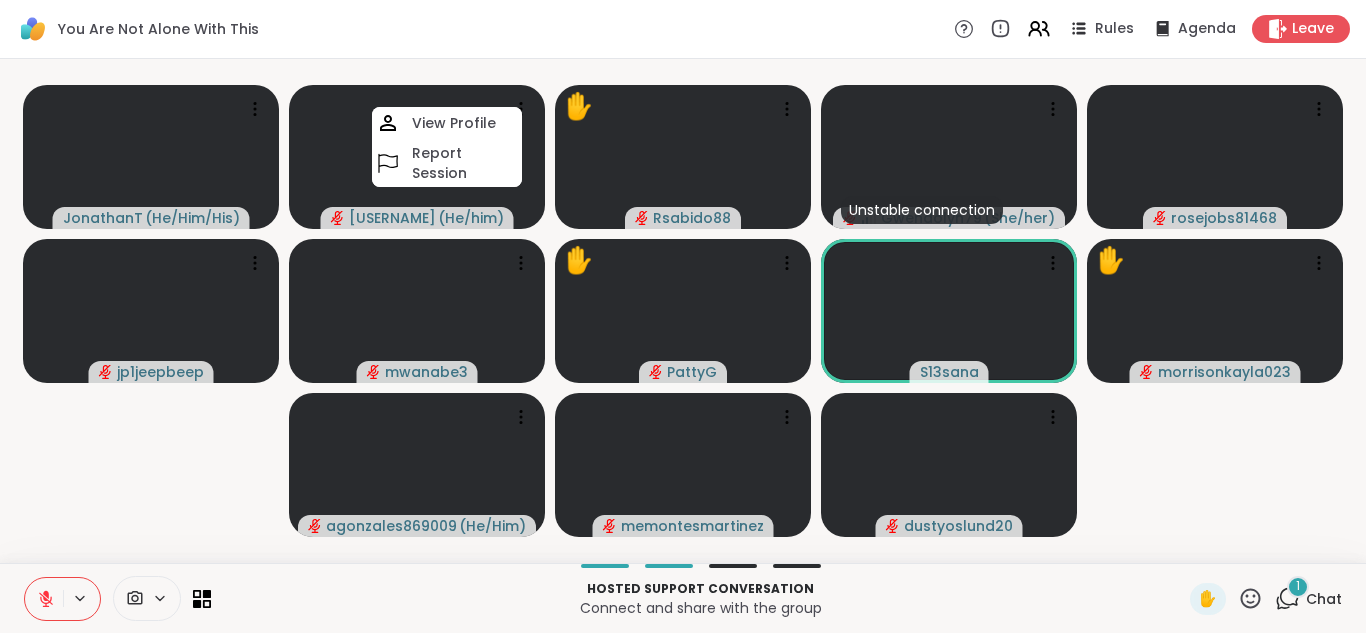 click on "[USERNAME] ( [PRONOUN] ) [USERNAME] ( [PRONOUN] ) View Profile Report Session ✋ [USERNAME] Unstable connection [USERNAME] ( [PRONOUN] ) [USERNAME] [USERNAME] [USERNAME] ✋ [USERNAME] [USERNAME] ✋ [USERNAME] [USERNAME] ( [PRONOUN] ) [USERNAME] [USERNAME]" at bounding box center [683, 311] 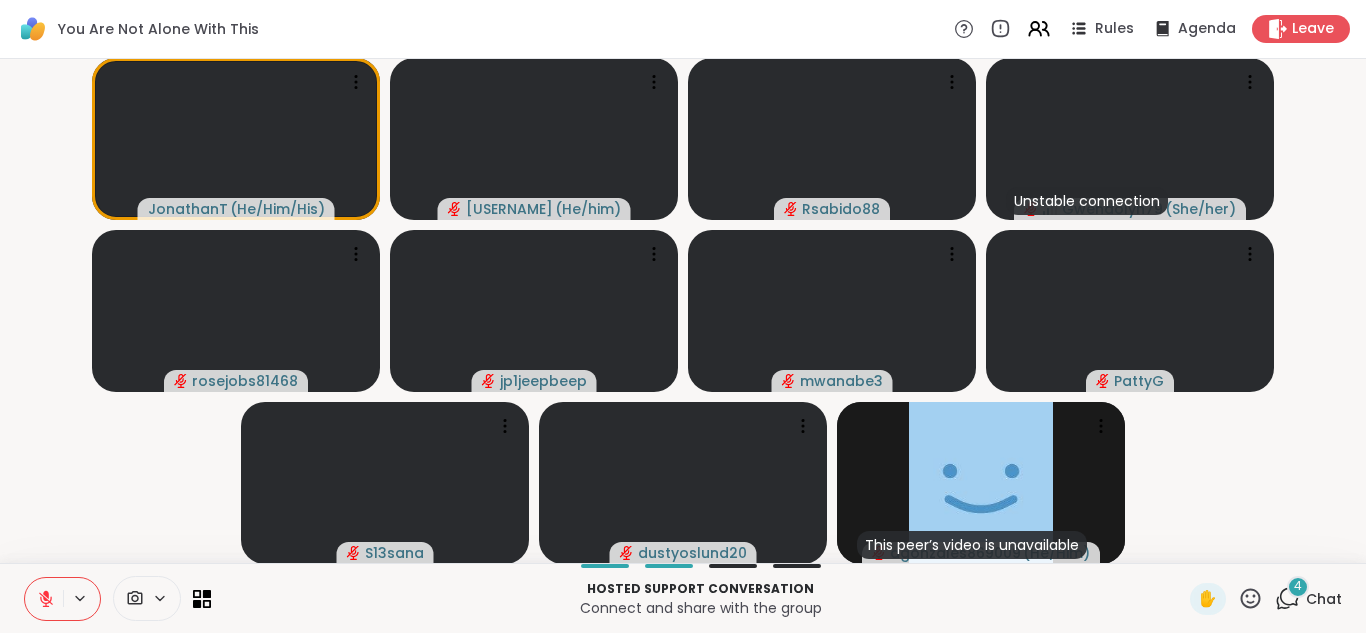 click 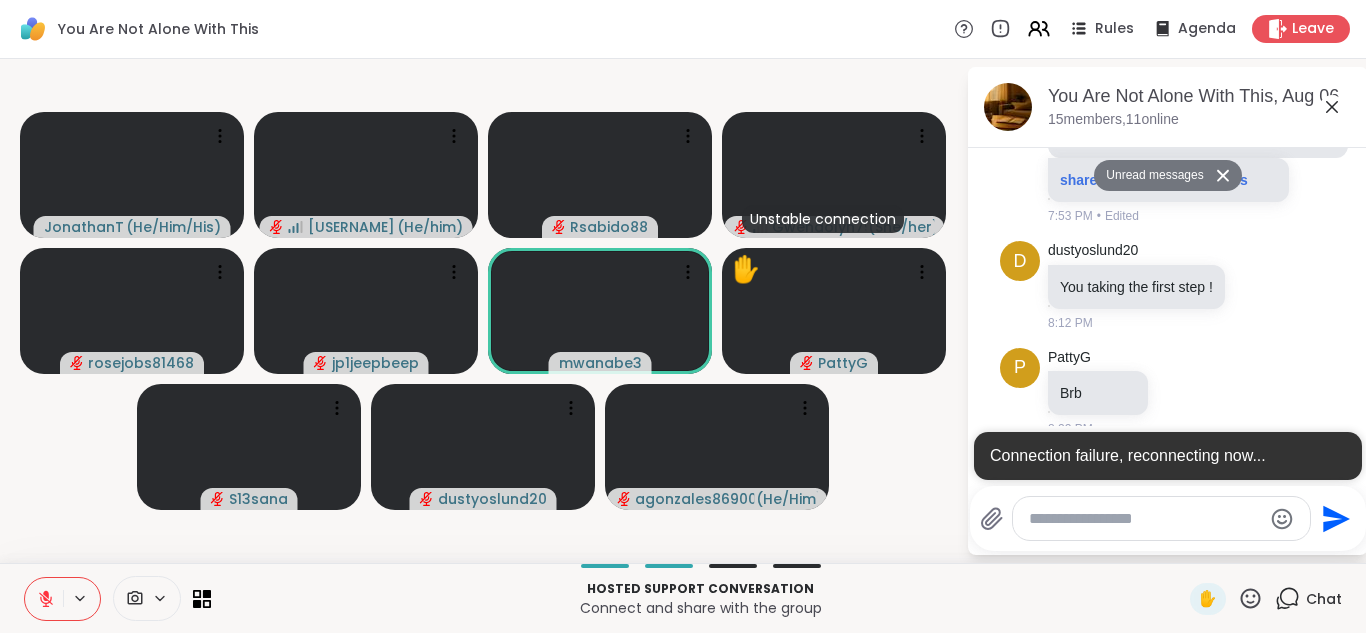 scroll, scrollTop: 1502, scrollLeft: 0, axis: vertical 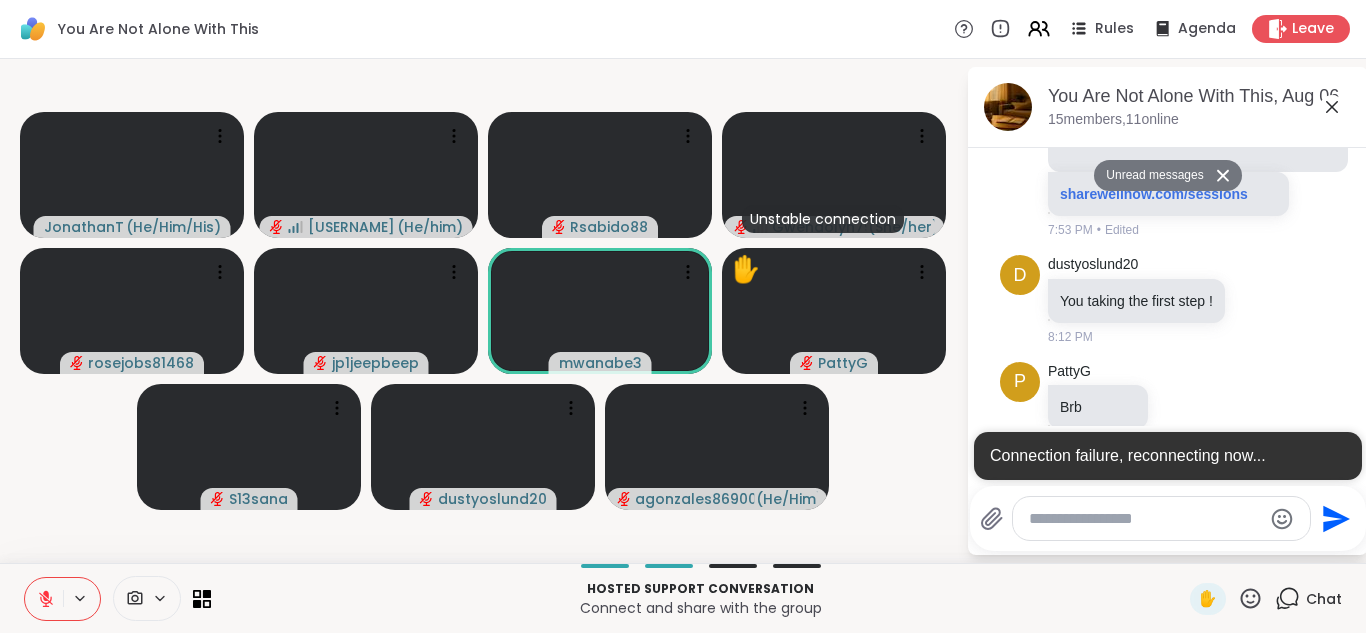 click 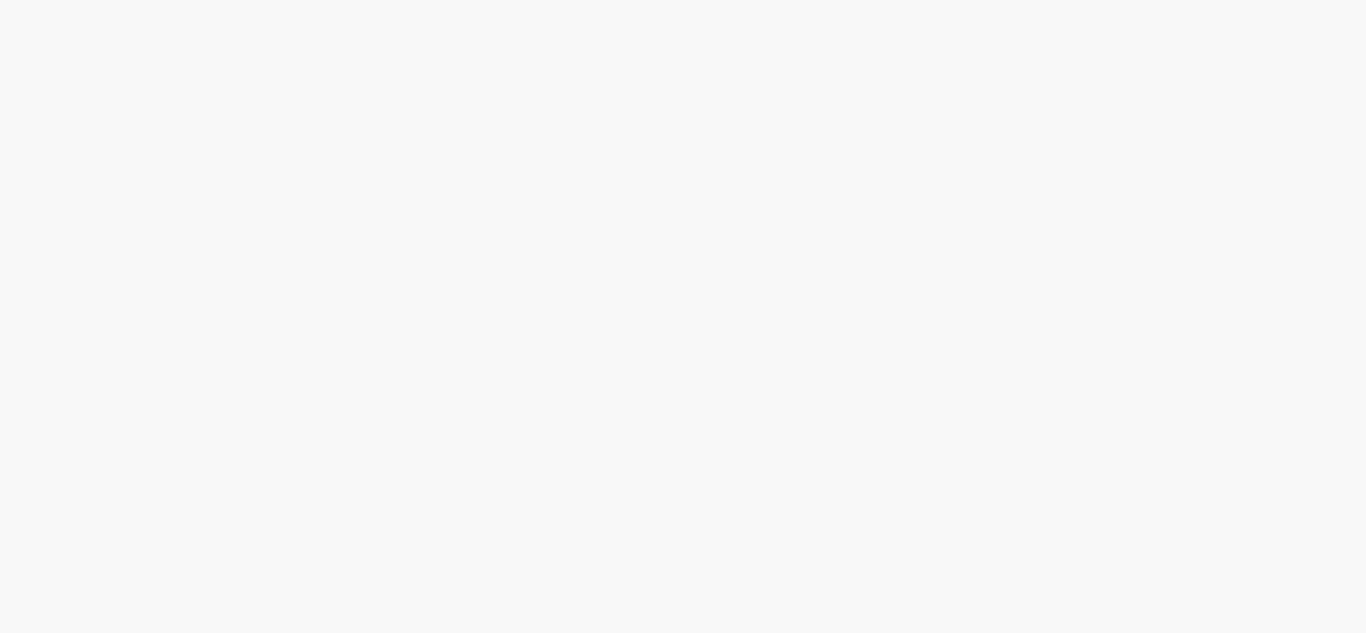 scroll, scrollTop: 0, scrollLeft: 0, axis: both 